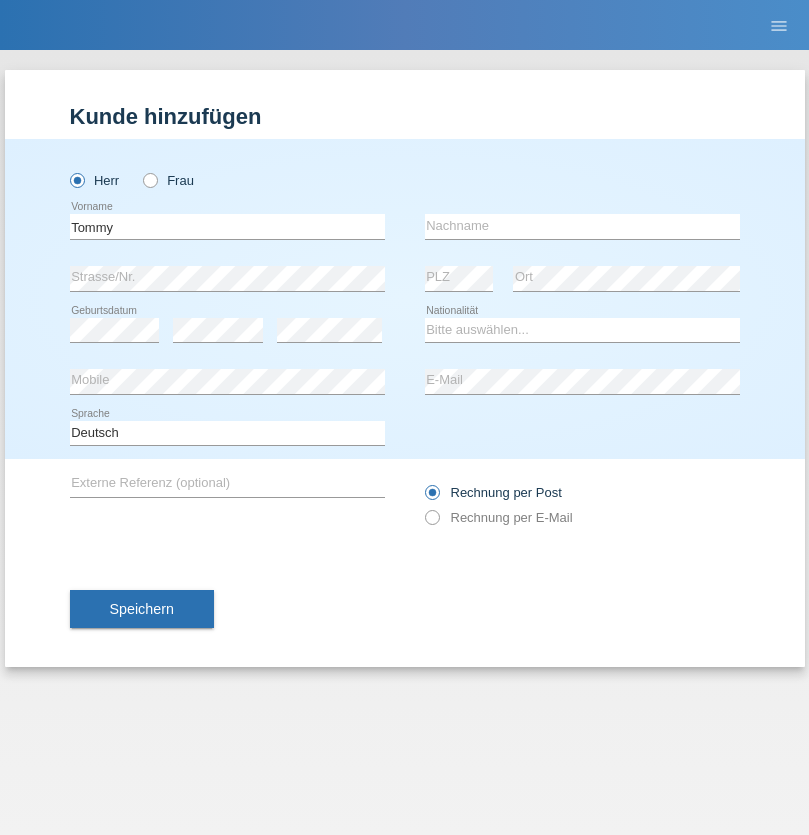 scroll, scrollTop: 0, scrollLeft: 0, axis: both 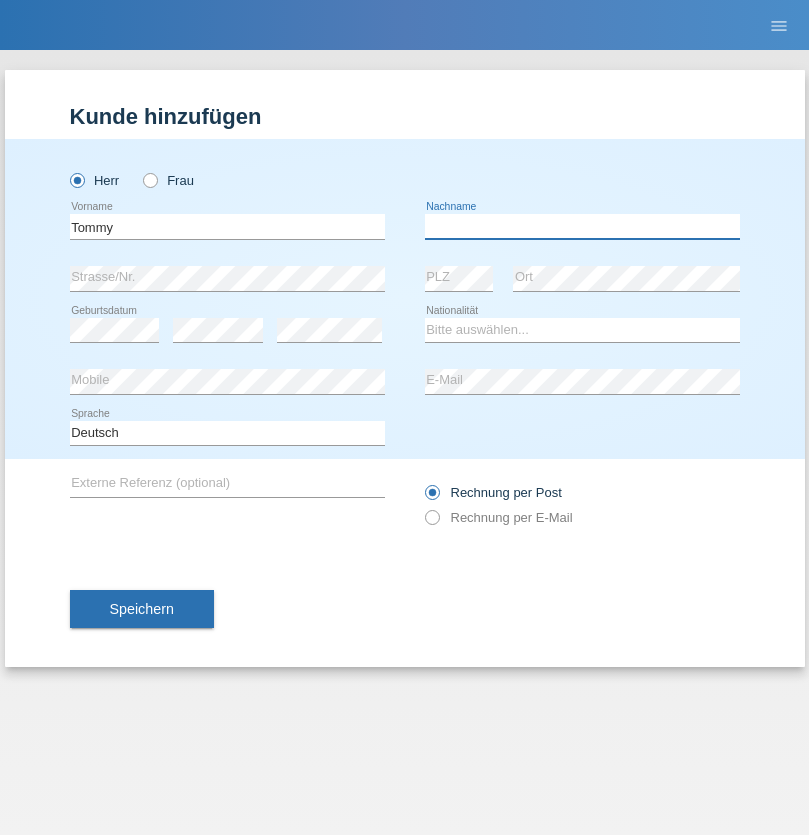 click at bounding box center [582, 226] 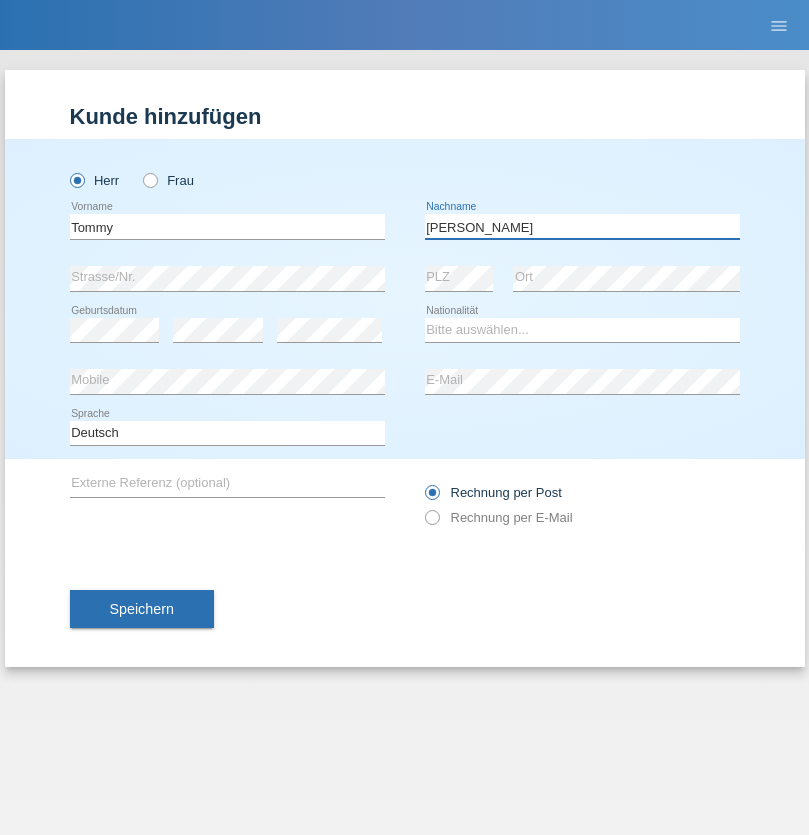 type on "[PERSON_NAME]" 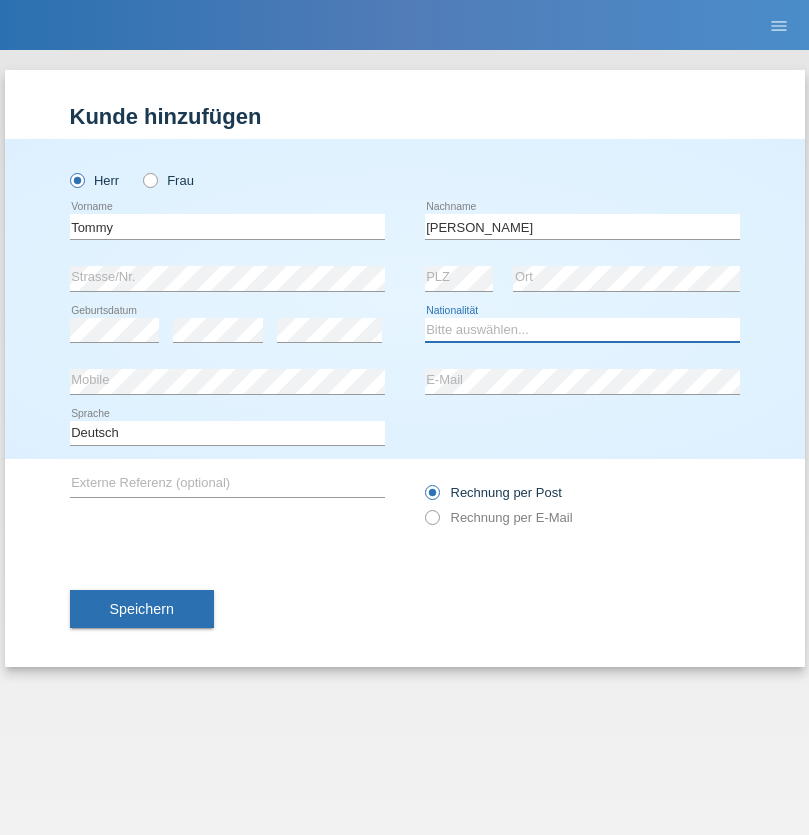 select on "DE" 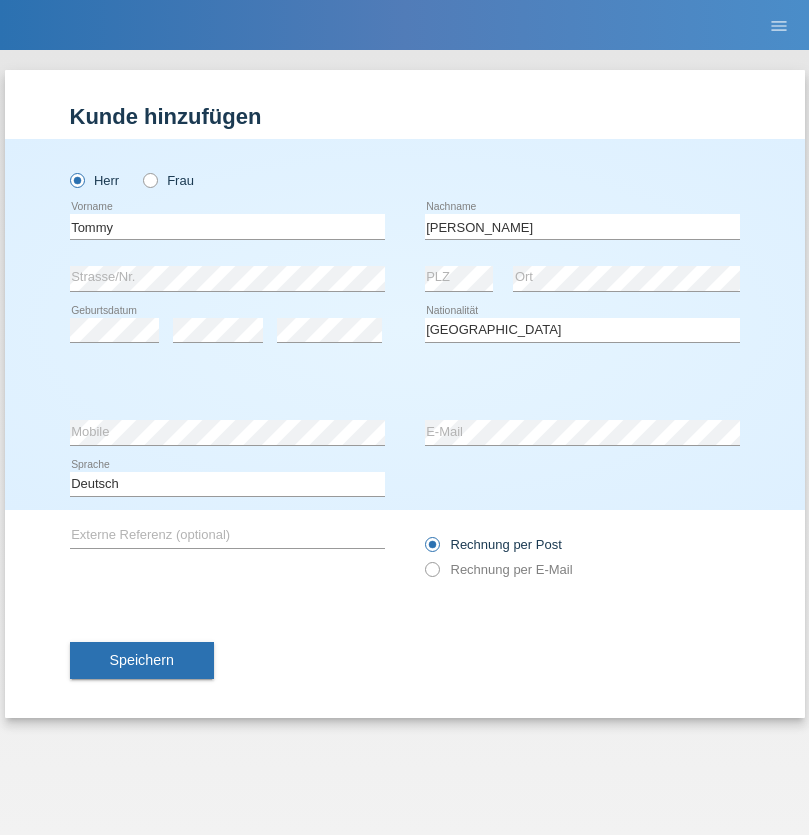 select on "C" 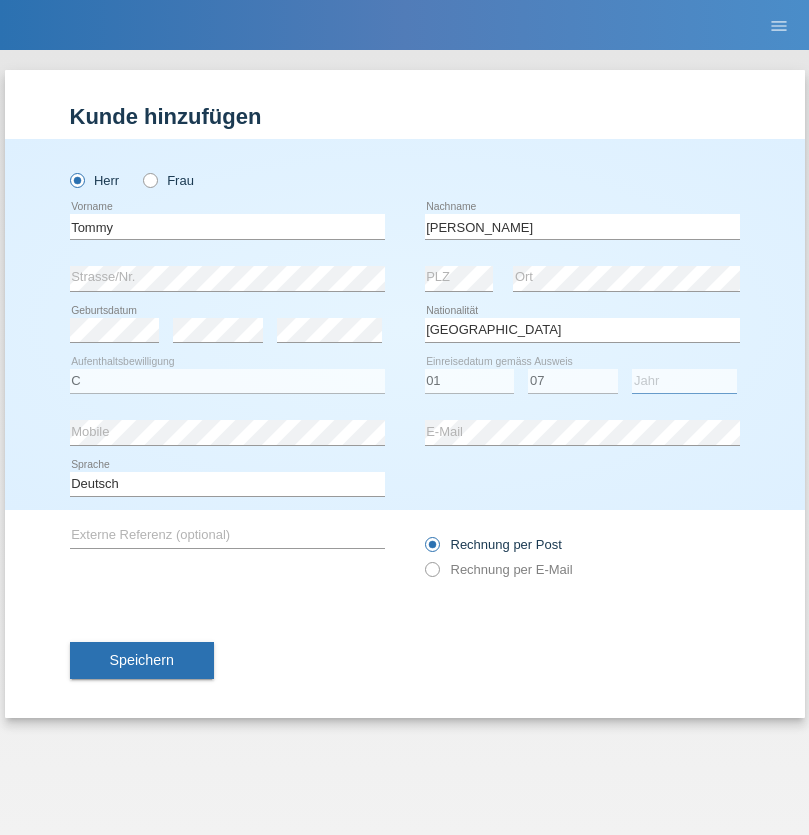 select on "2021" 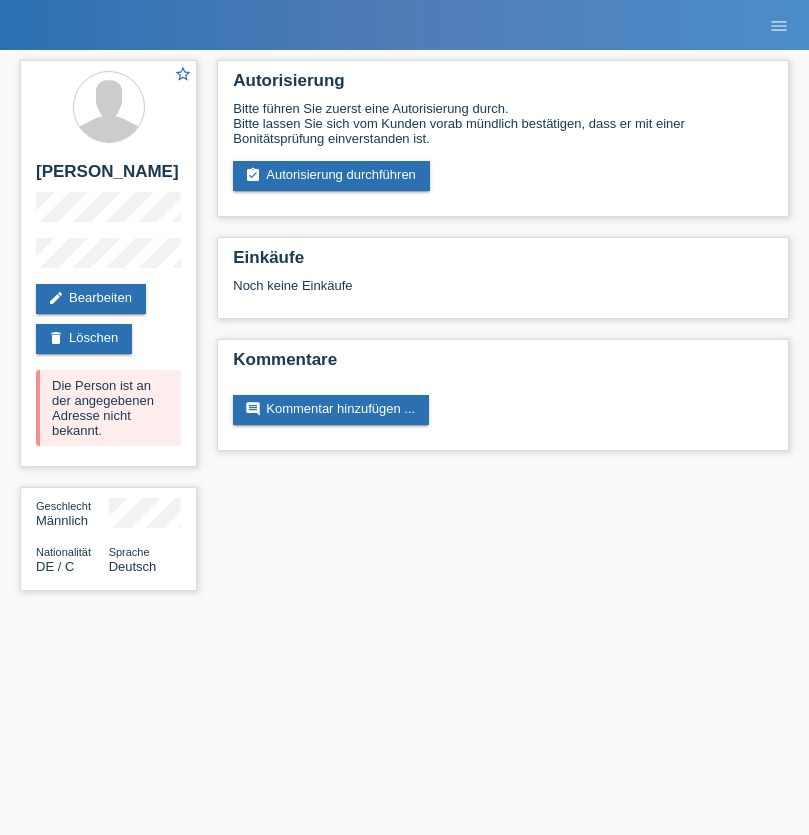 scroll, scrollTop: 0, scrollLeft: 0, axis: both 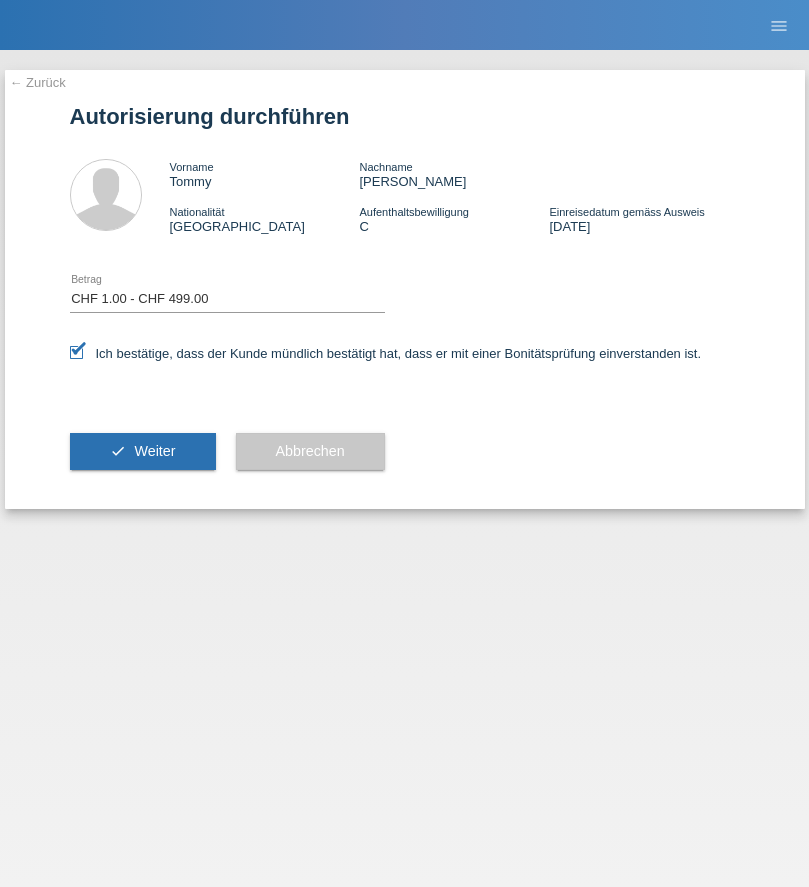 select on "1" 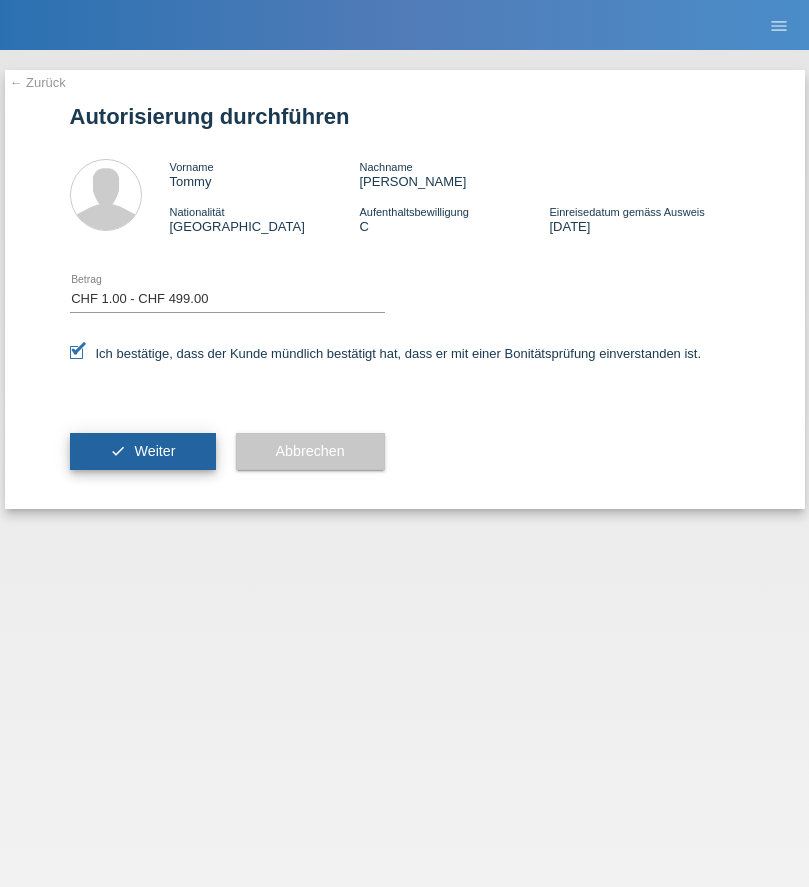 click on "Weiter" at bounding box center [154, 451] 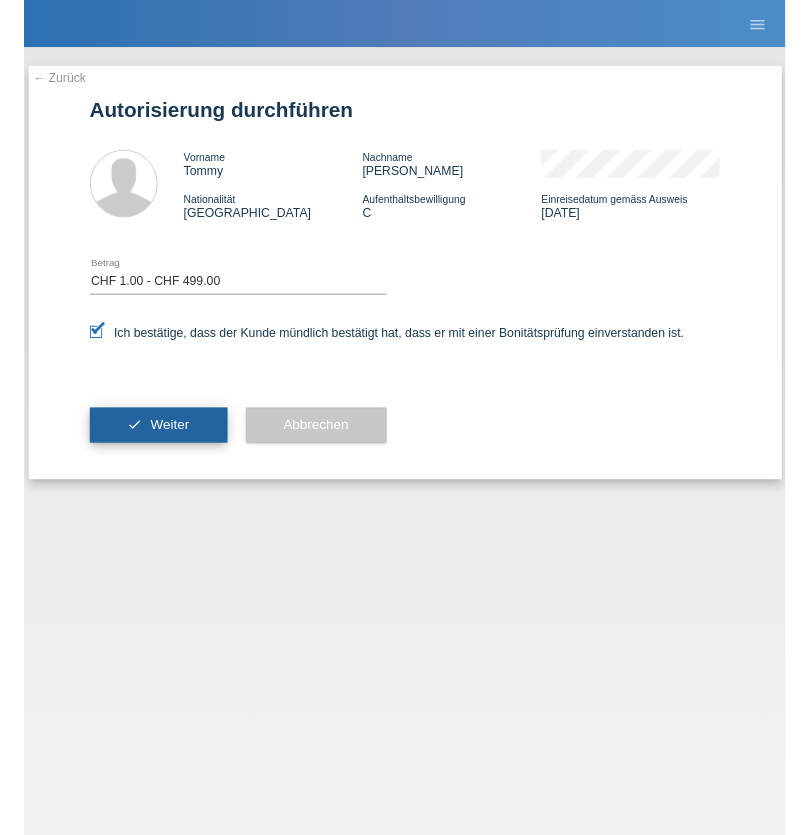 scroll, scrollTop: 0, scrollLeft: 0, axis: both 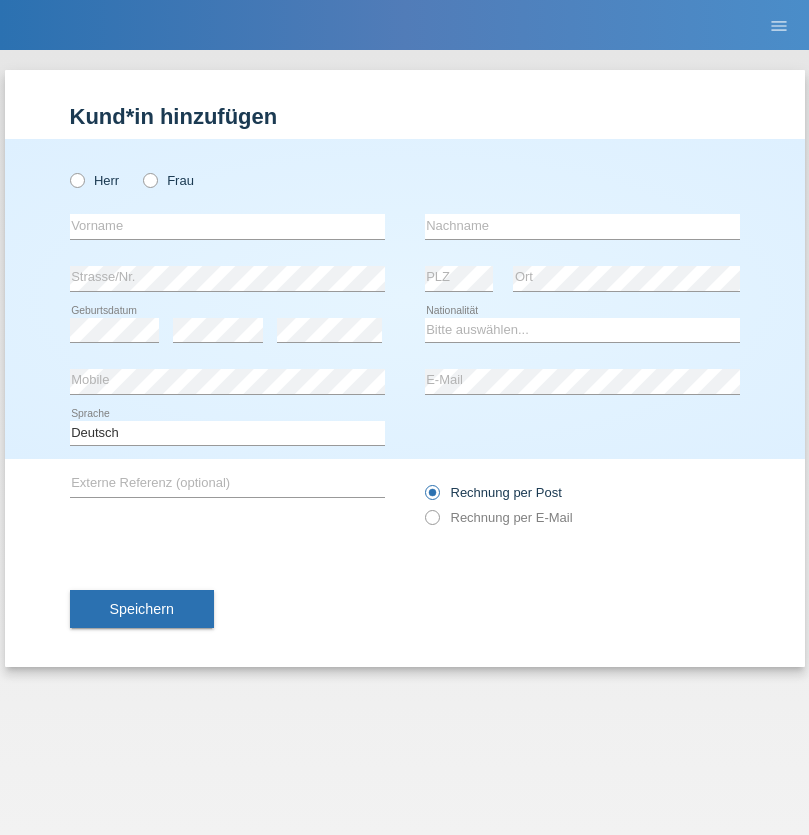 radio on "true" 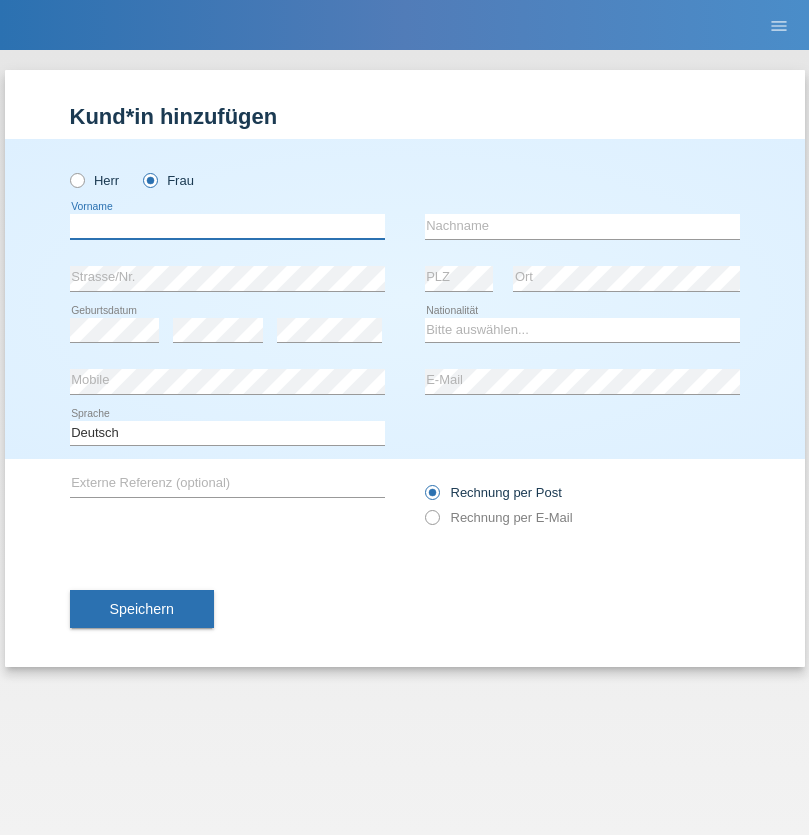 click at bounding box center (227, 226) 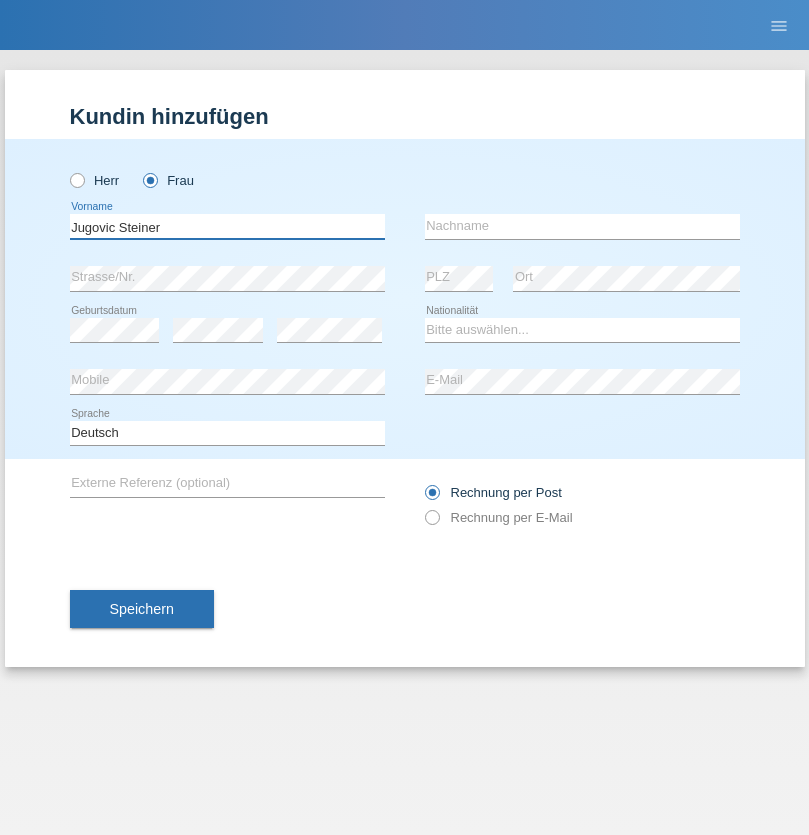 type on "Jugovic Steiner" 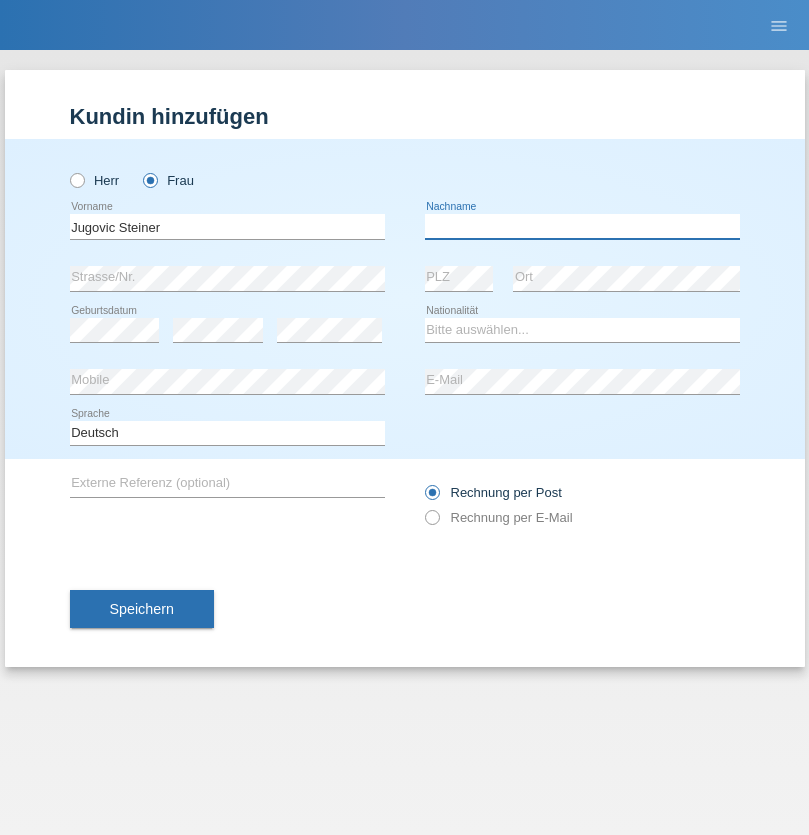 click at bounding box center [582, 226] 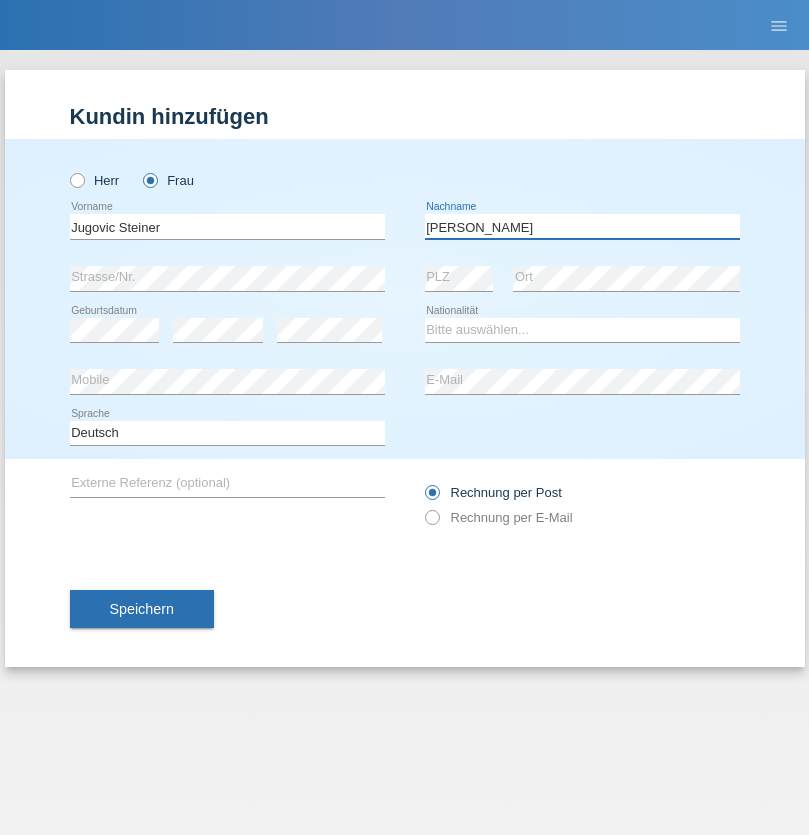 type on "[PERSON_NAME]" 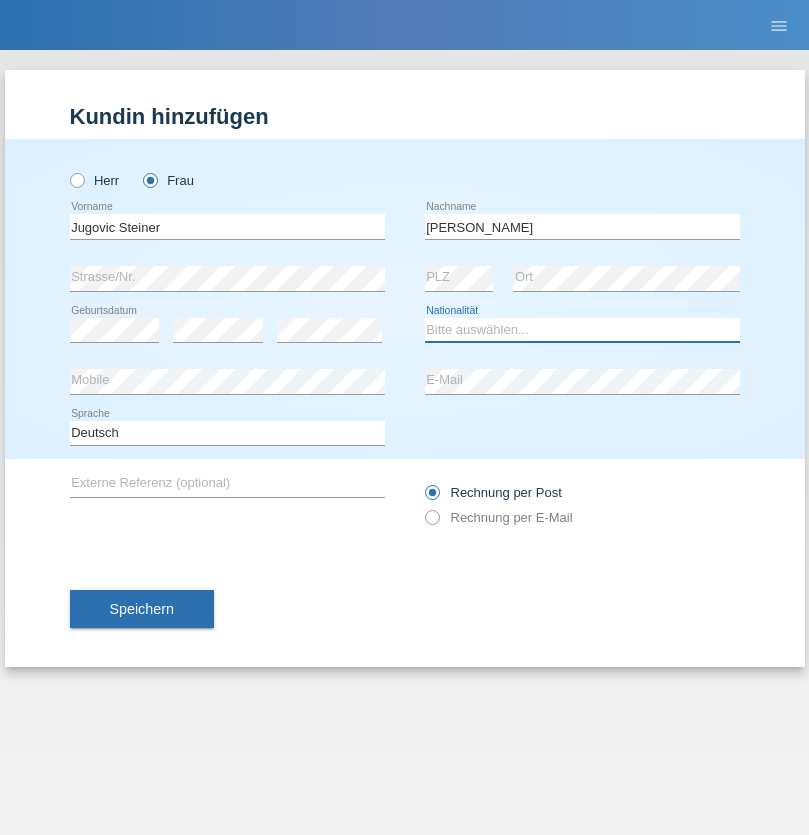 select on "CH" 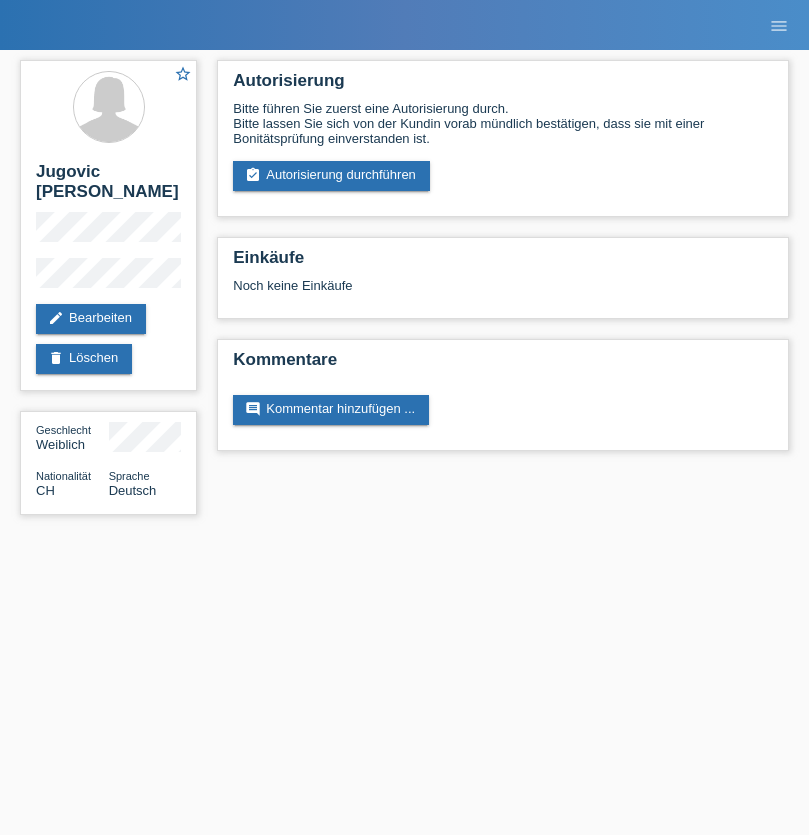 scroll, scrollTop: 0, scrollLeft: 0, axis: both 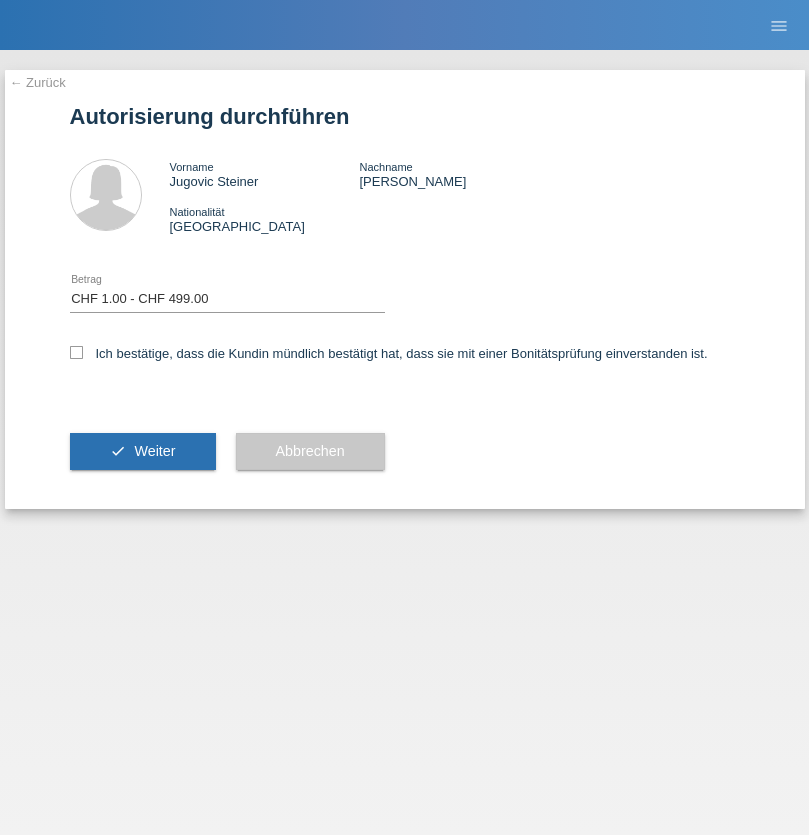 select on "1" 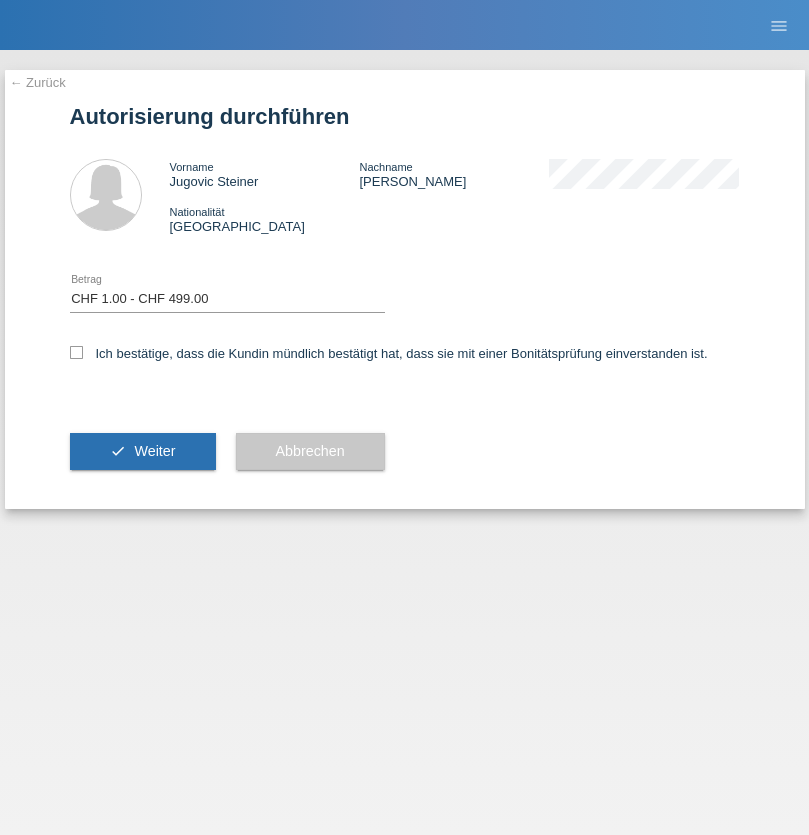 checkbox on "true" 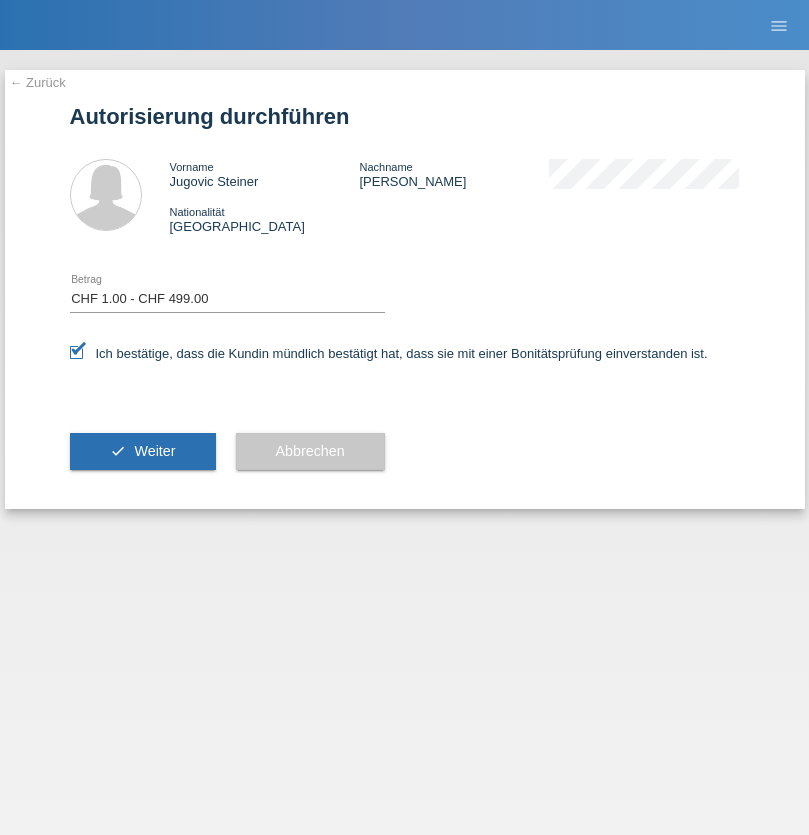 scroll, scrollTop: 0, scrollLeft: 0, axis: both 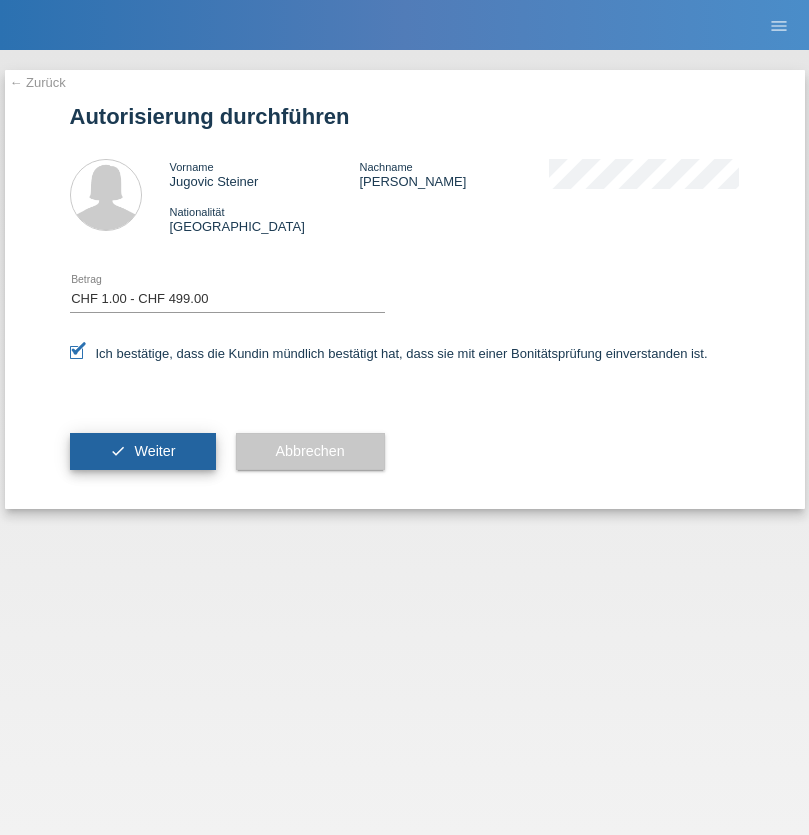 click on "Weiter" at bounding box center (154, 451) 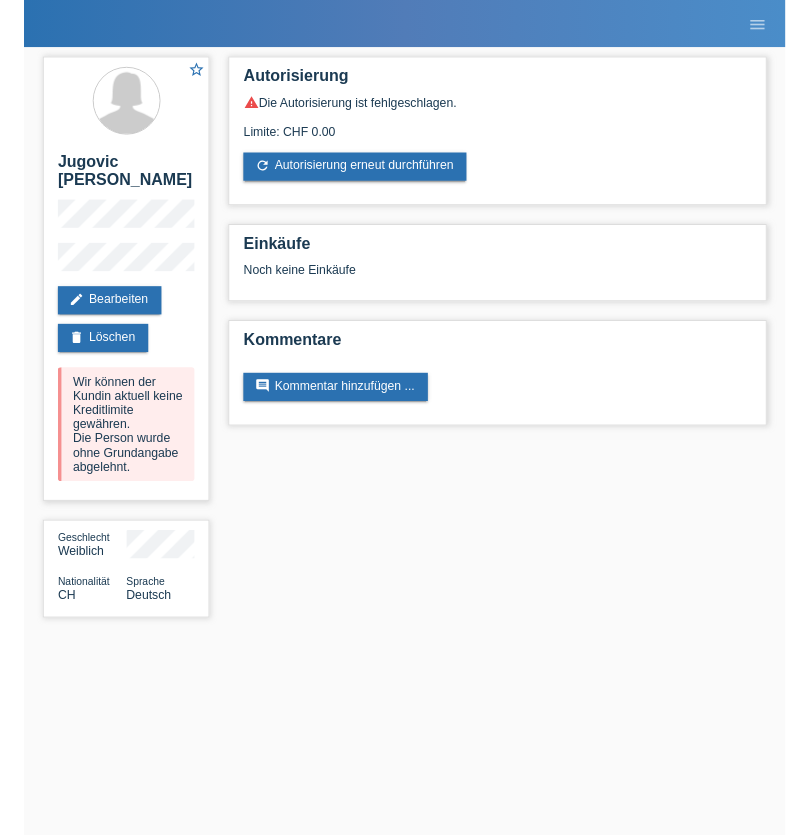 scroll, scrollTop: 0, scrollLeft: 0, axis: both 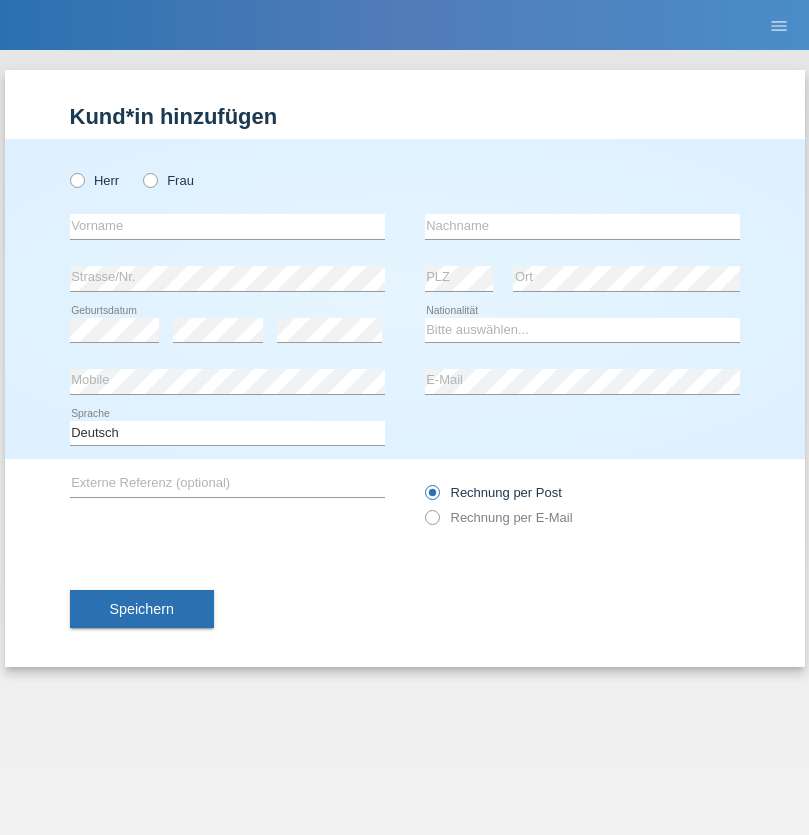 radio on "true" 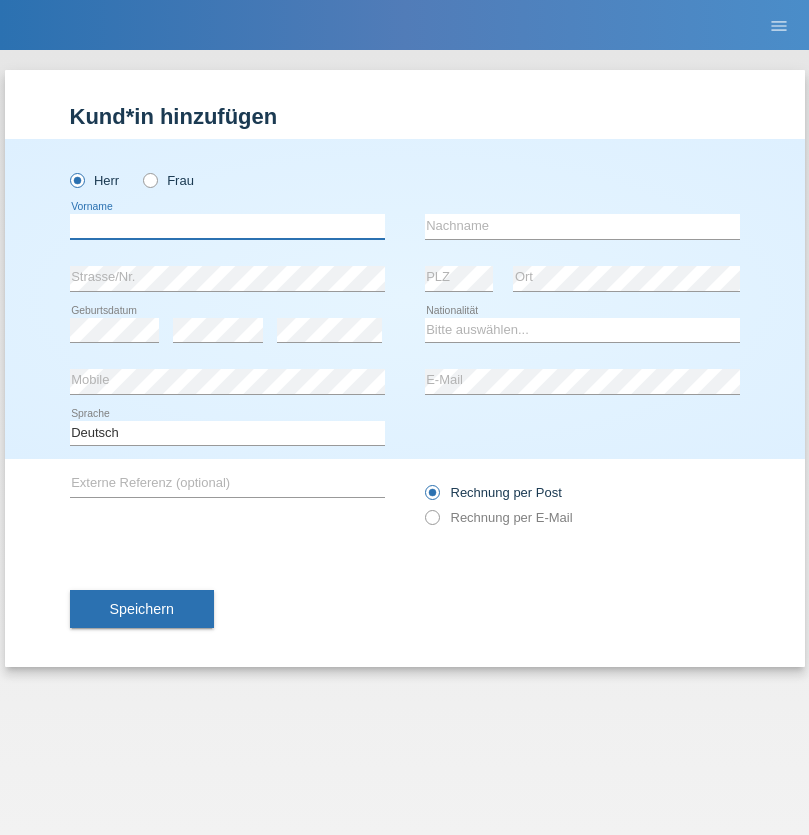 click at bounding box center [227, 226] 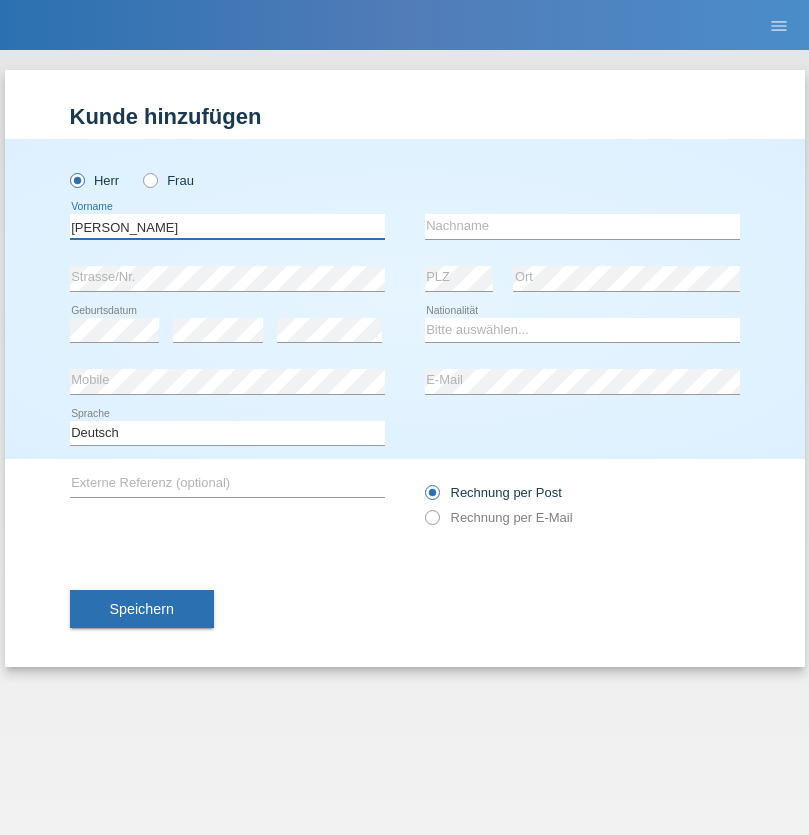 type on "[PERSON_NAME]" 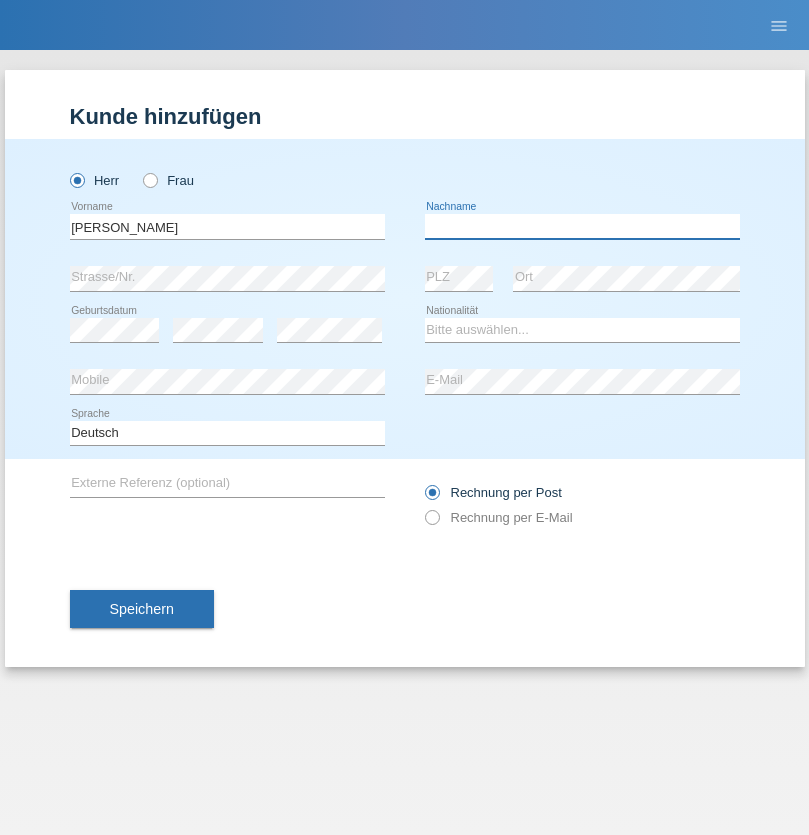click at bounding box center (582, 226) 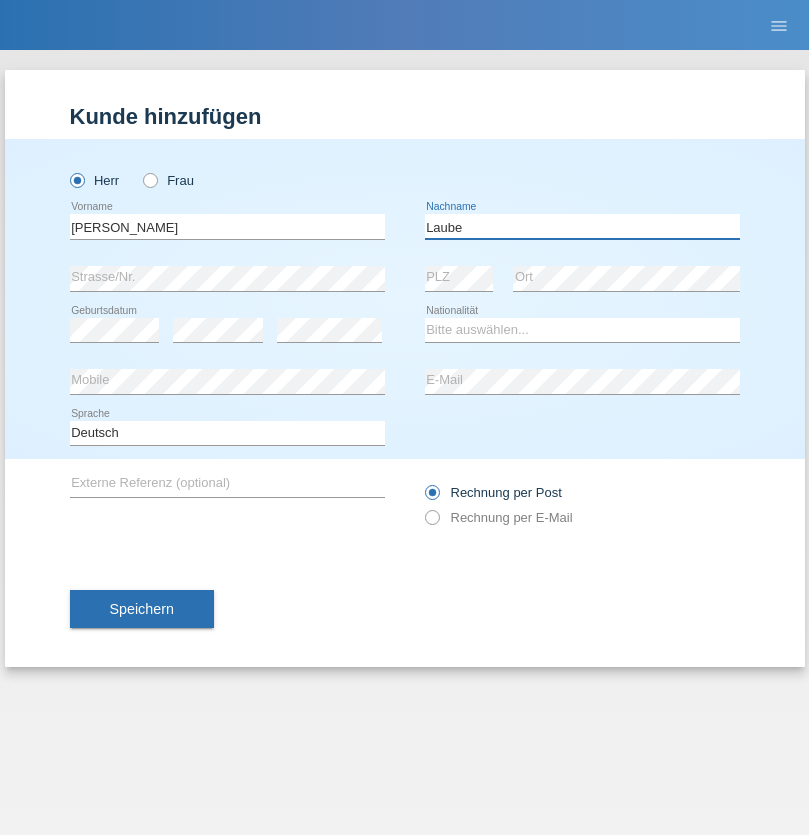 type on "Laube" 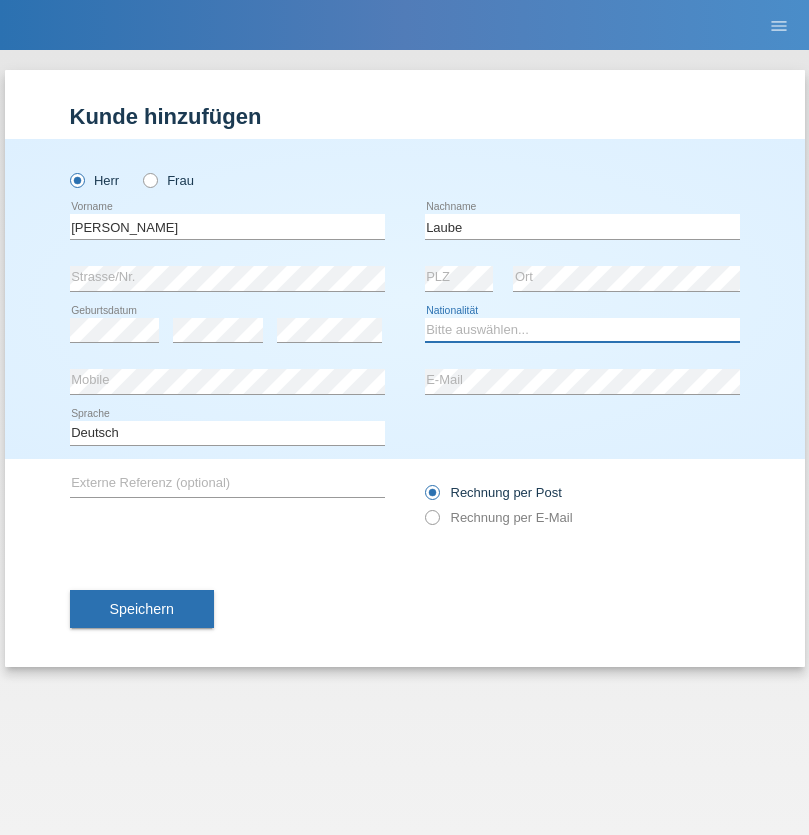 select on "DE" 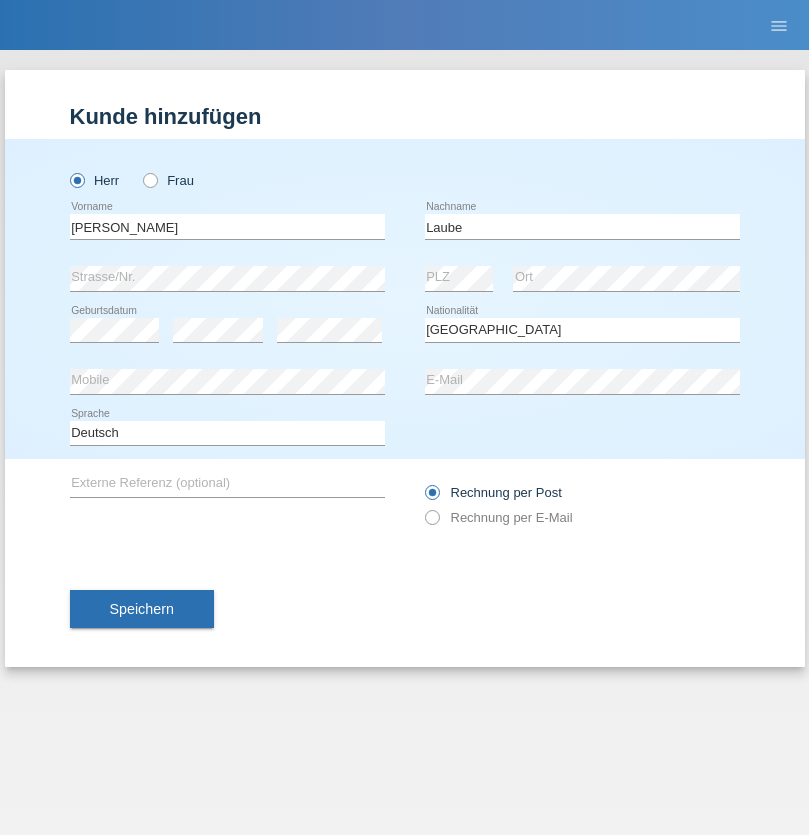 select on "C" 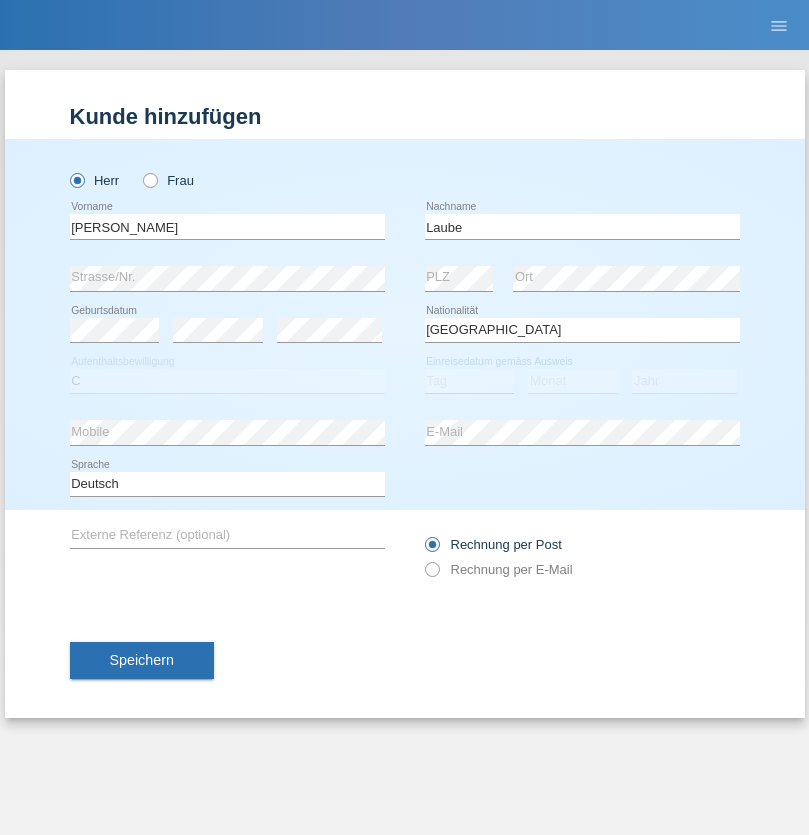 select on "23" 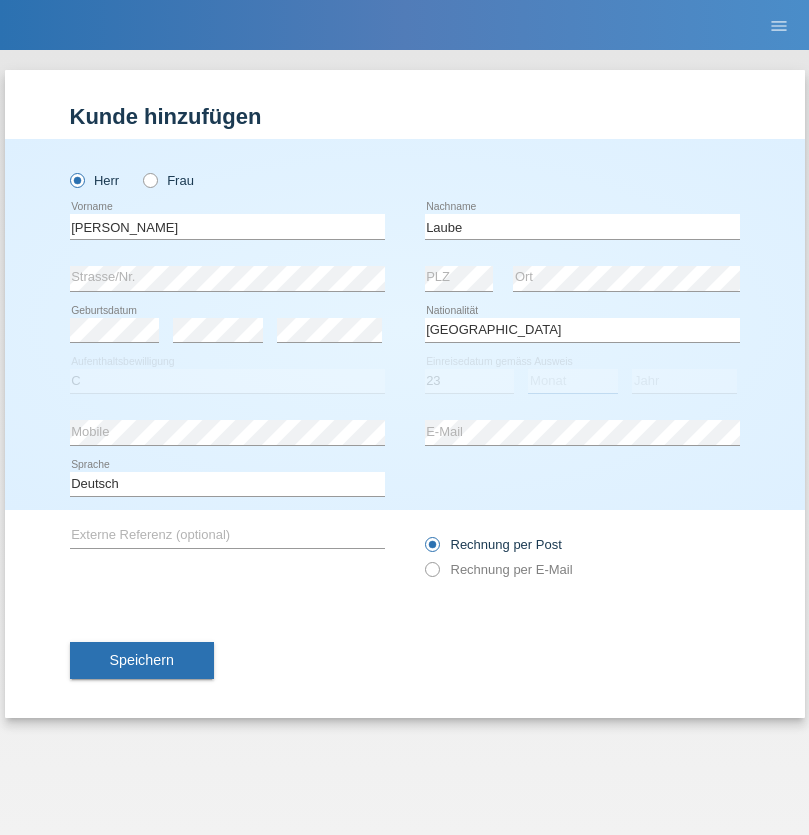 select on "03" 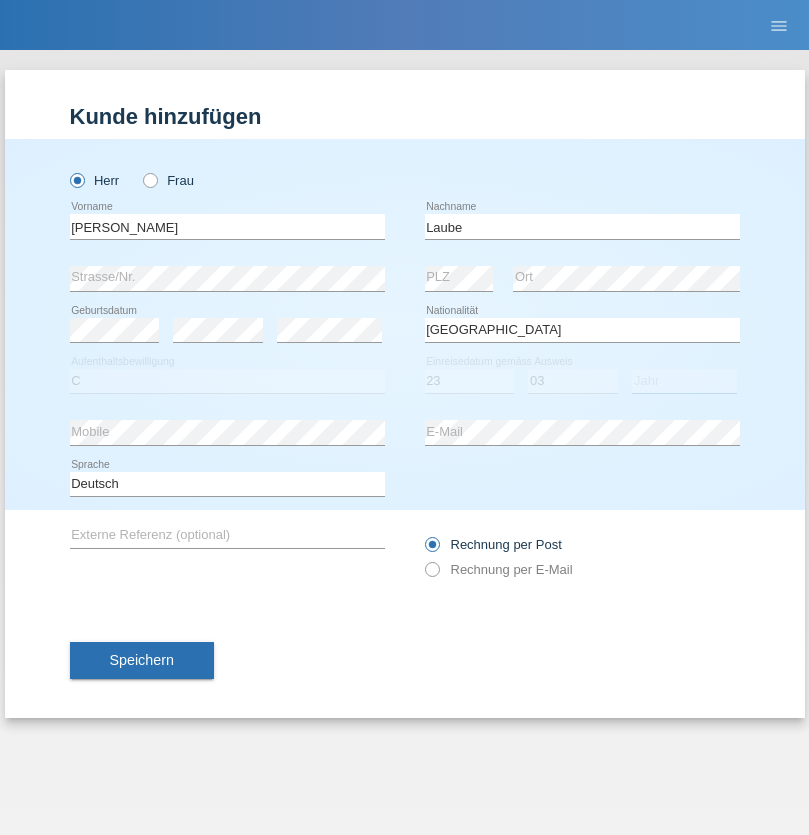 select on "2000" 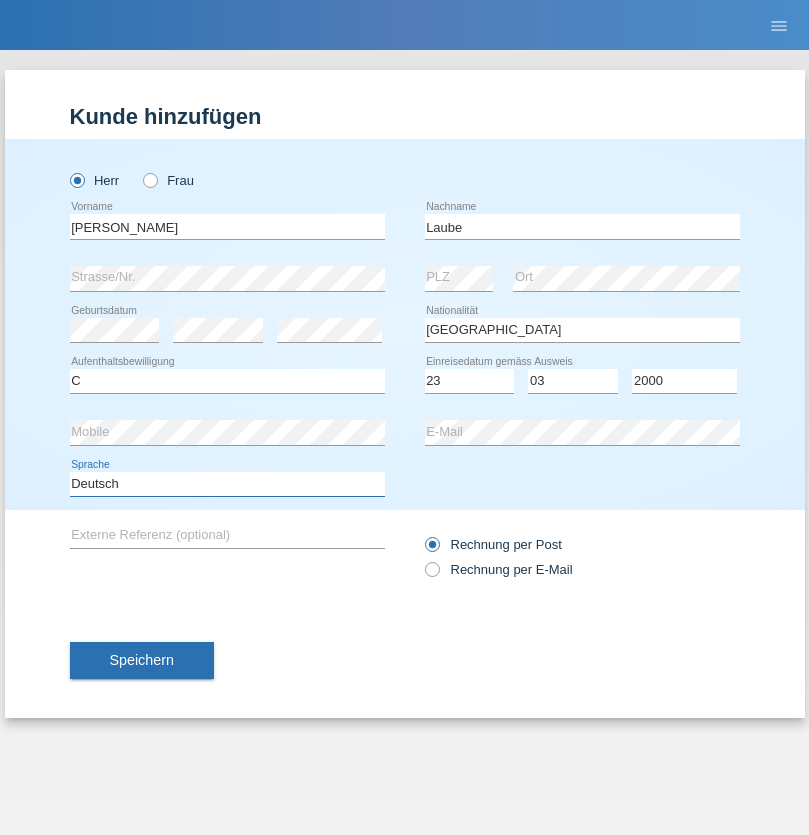 select on "en" 